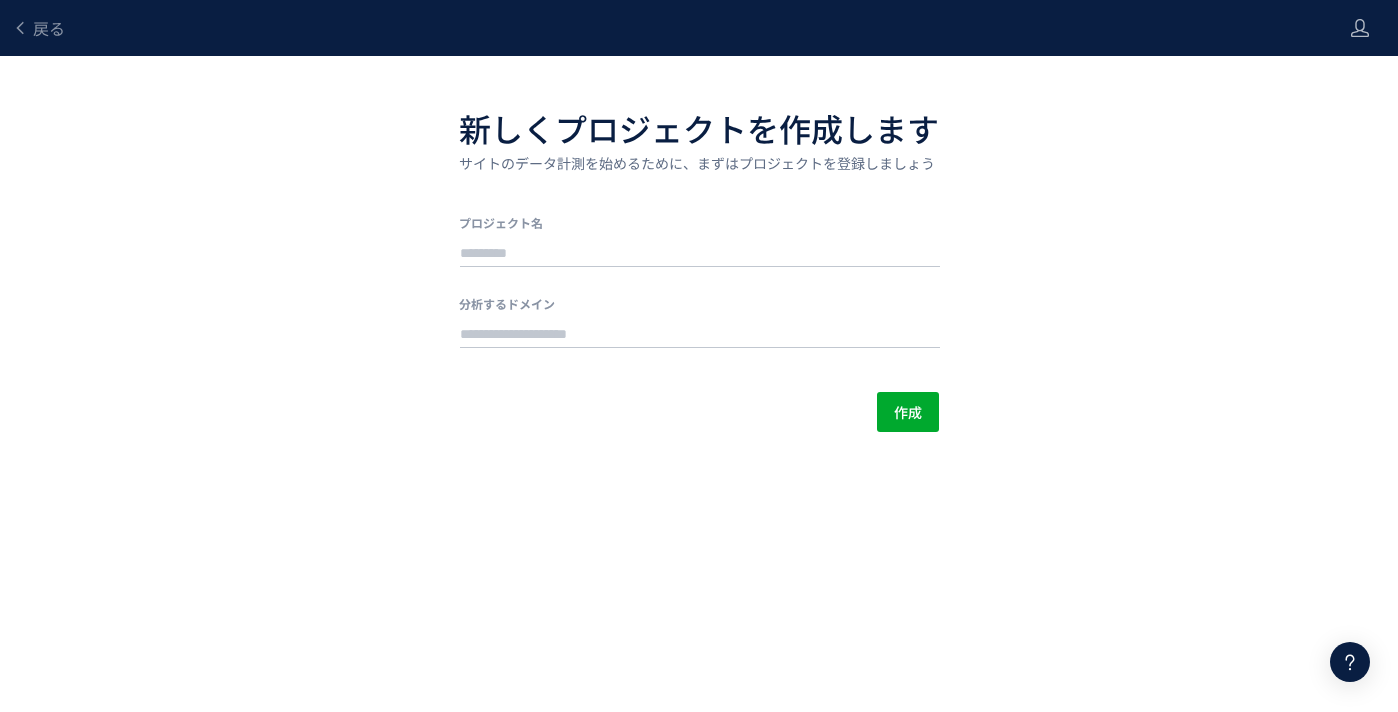 scroll, scrollTop: 0, scrollLeft: 0, axis: both 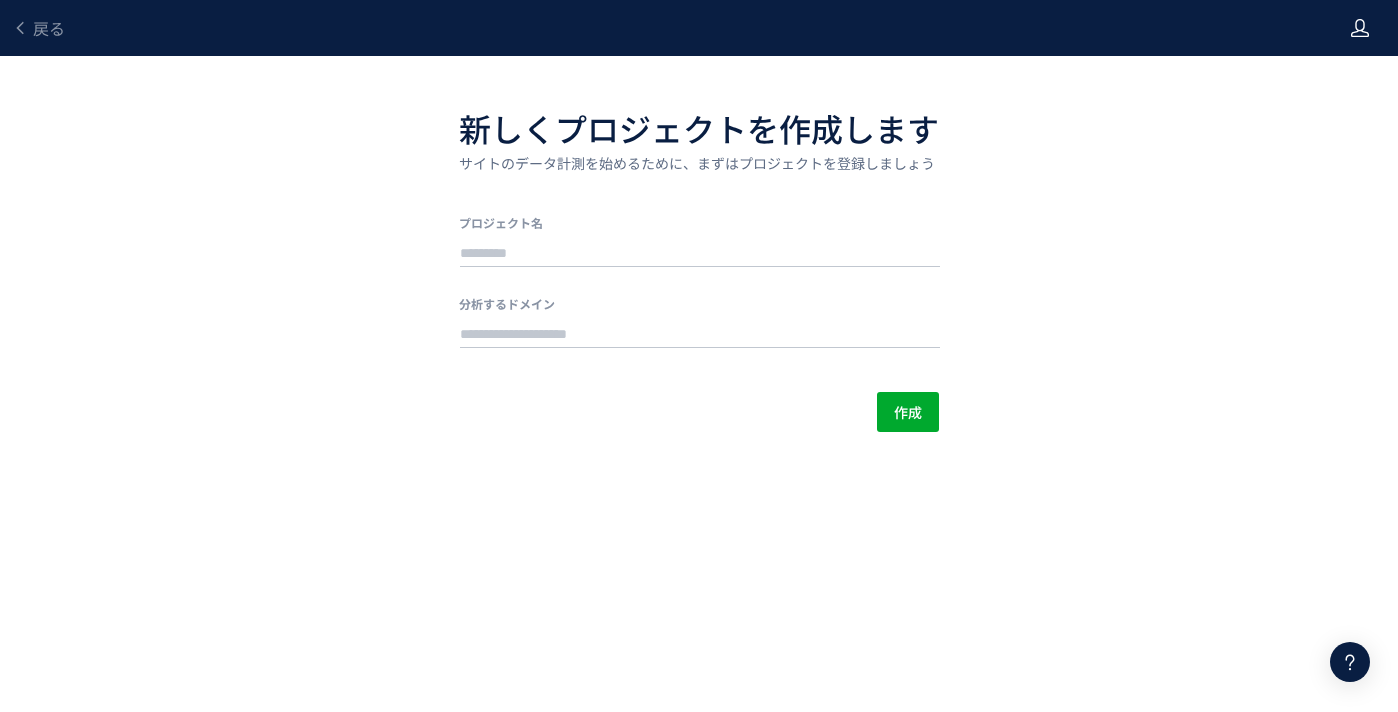 click 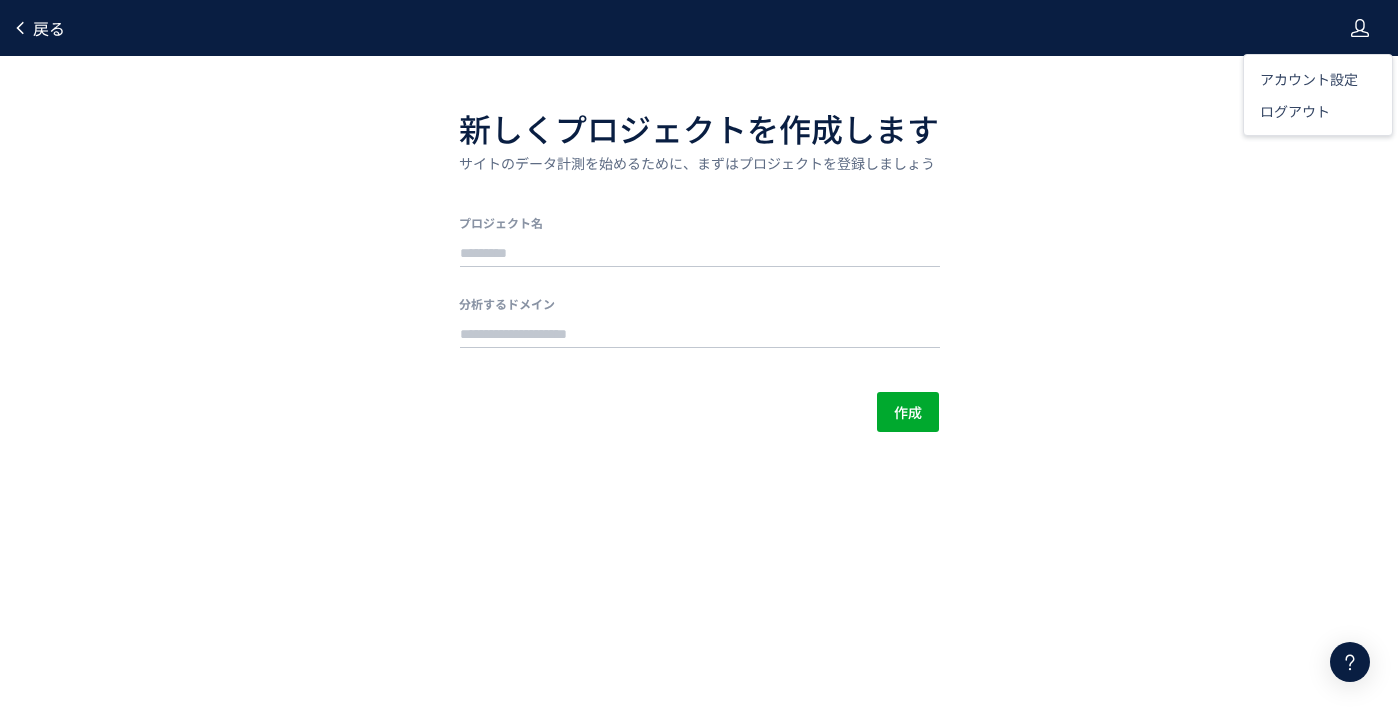 click on "戻る" 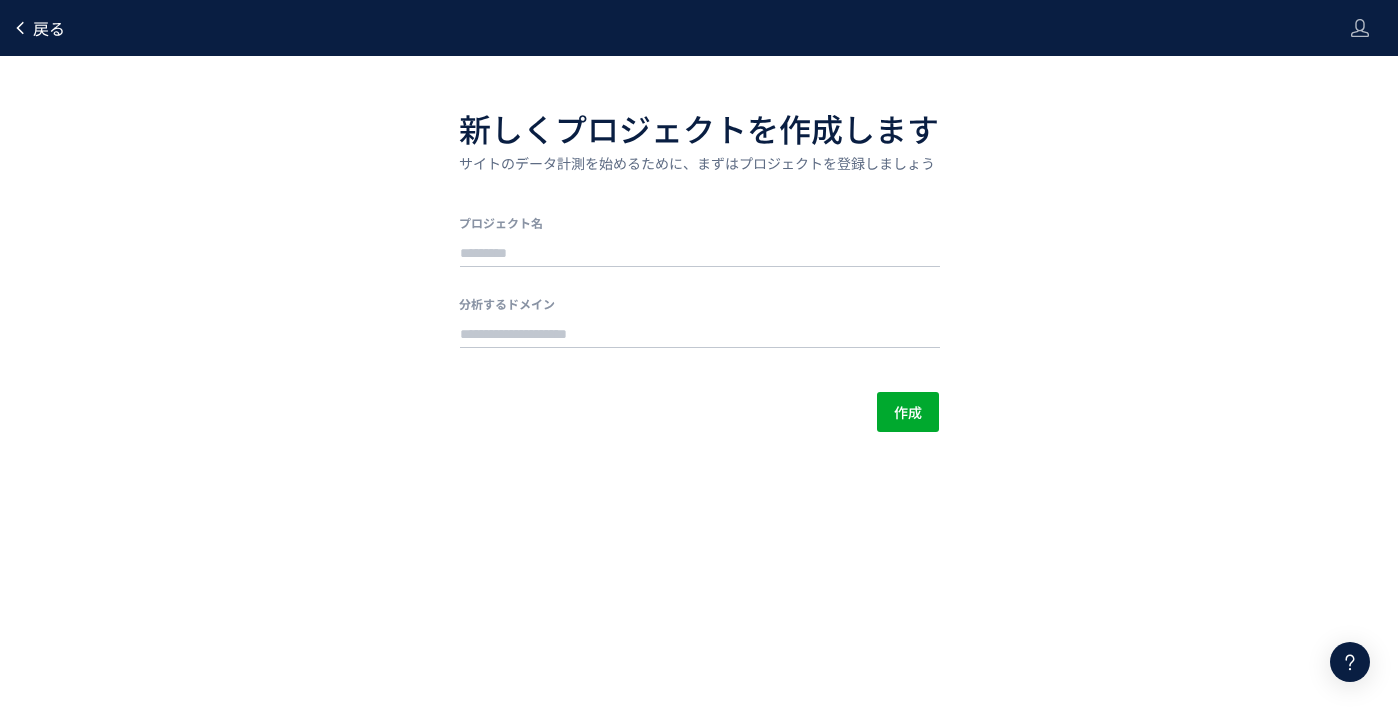 click 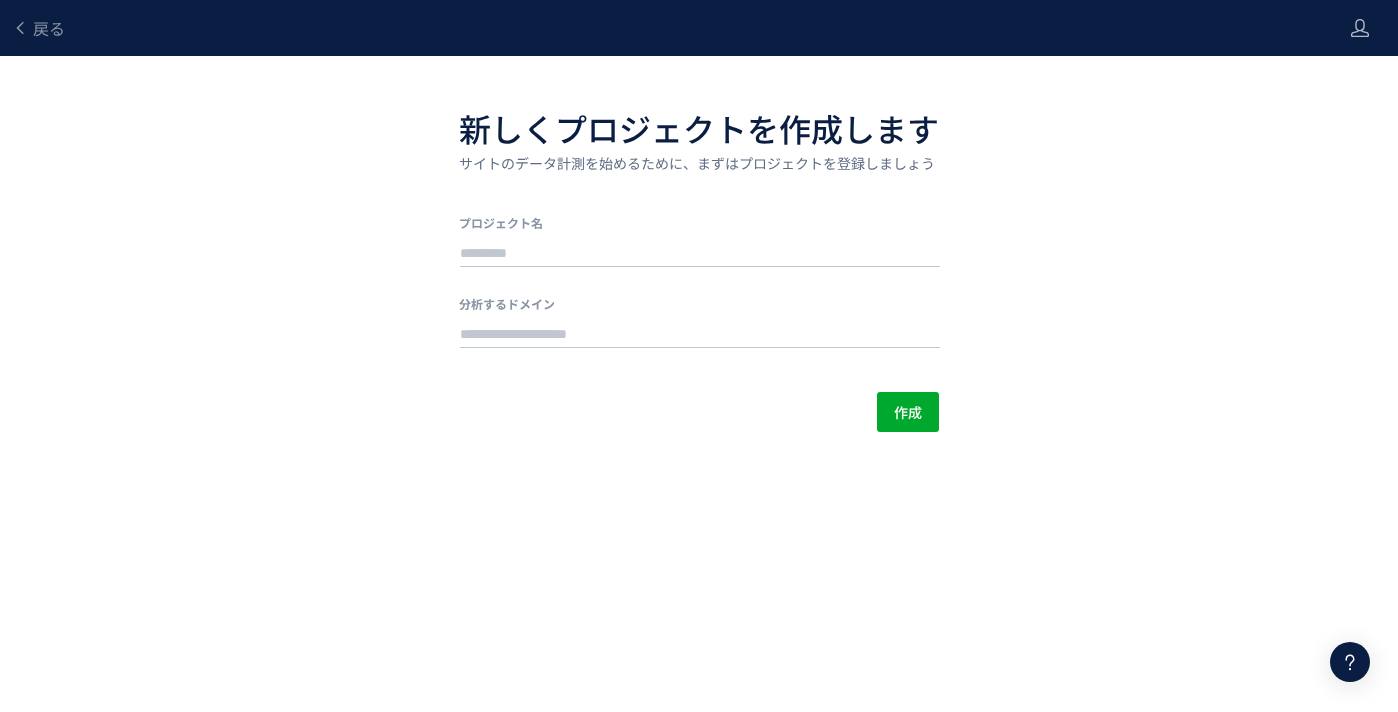 scroll, scrollTop: 0, scrollLeft: 0, axis: both 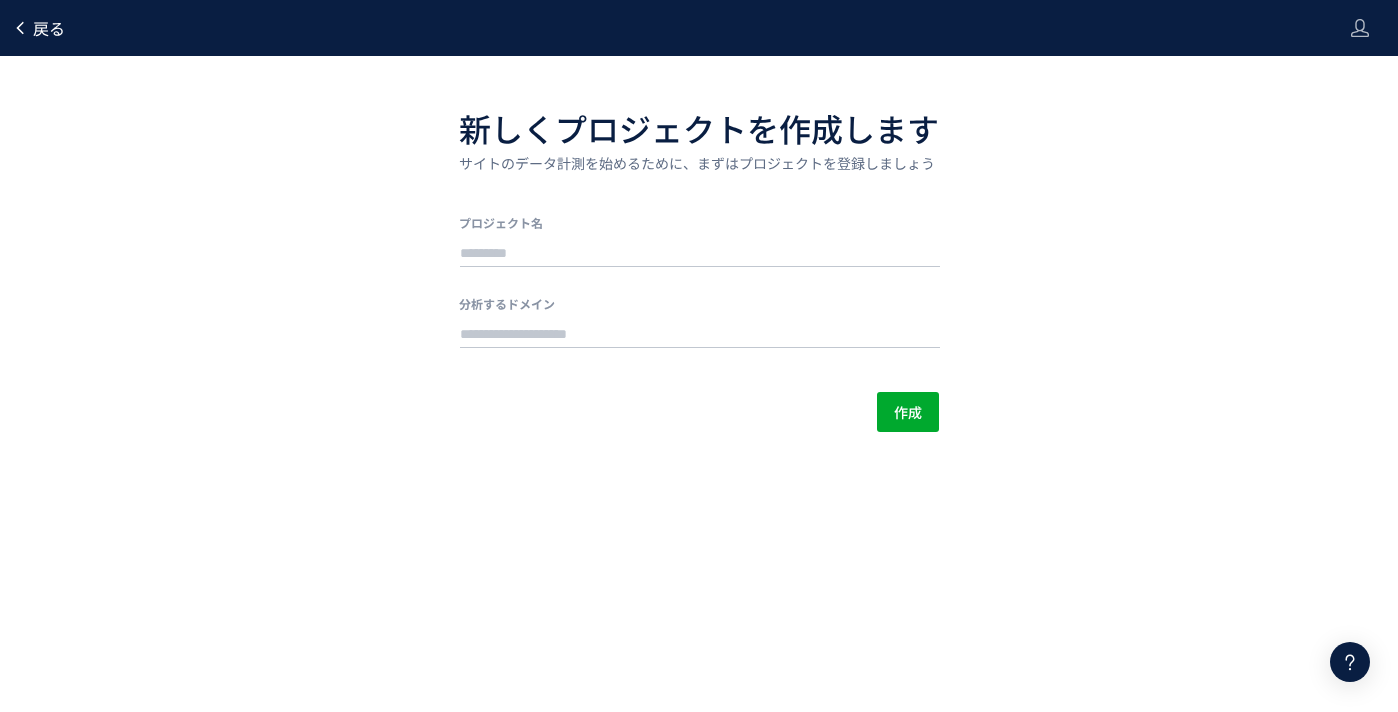 click on "戻る" at bounding box center (38, 28) 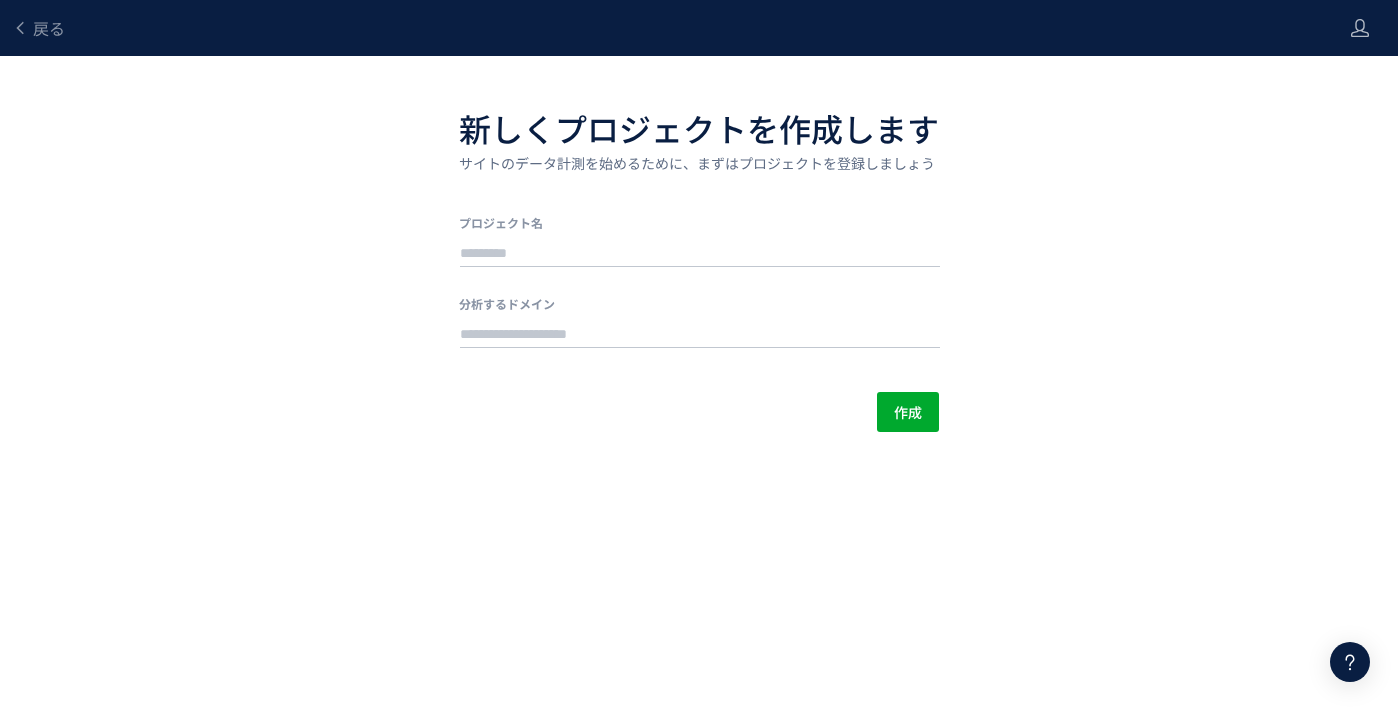 scroll, scrollTop: 0, scrollLeft: 0, axis: both 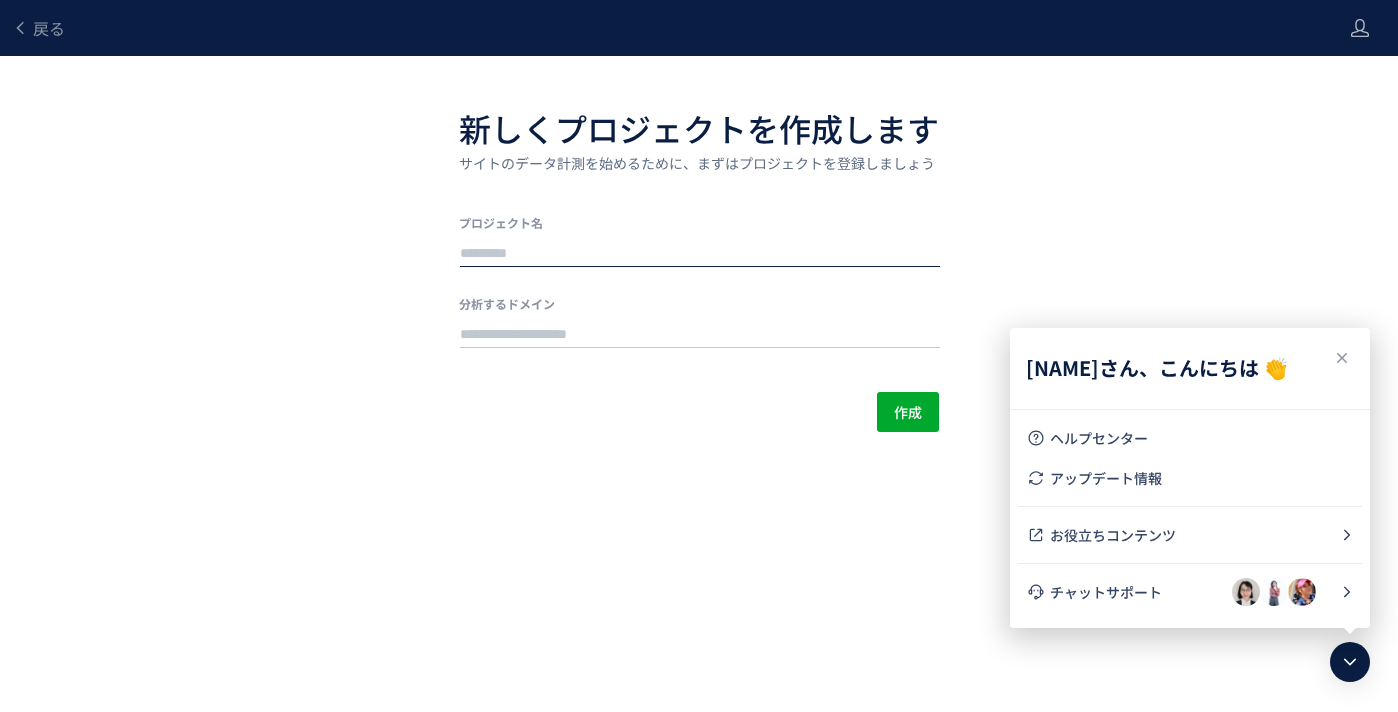 click at bounding box center [700, 254] 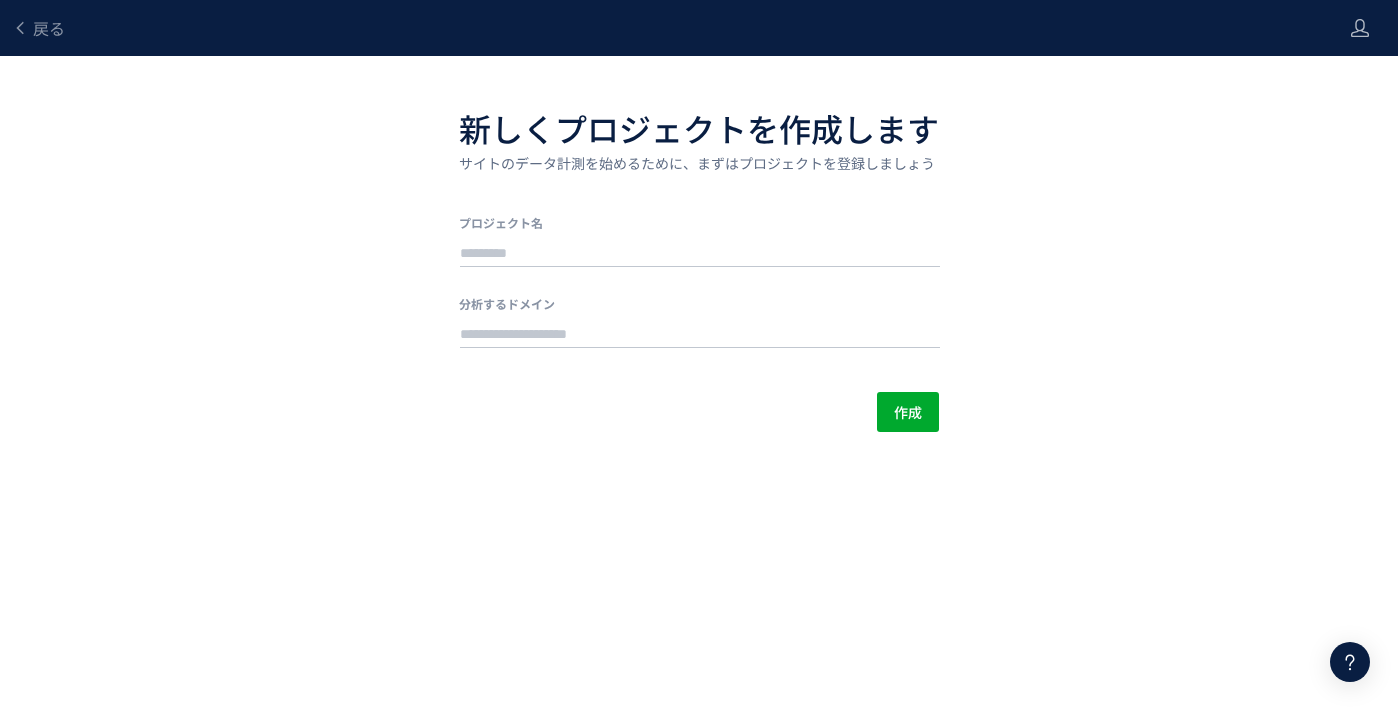 click on "戻る 新しくプロジェクトを作成します サイトのデータ計測を始めるために、まずはプロジェクトを登録しましょう プロジェクト名 分析するドメイン 作成" 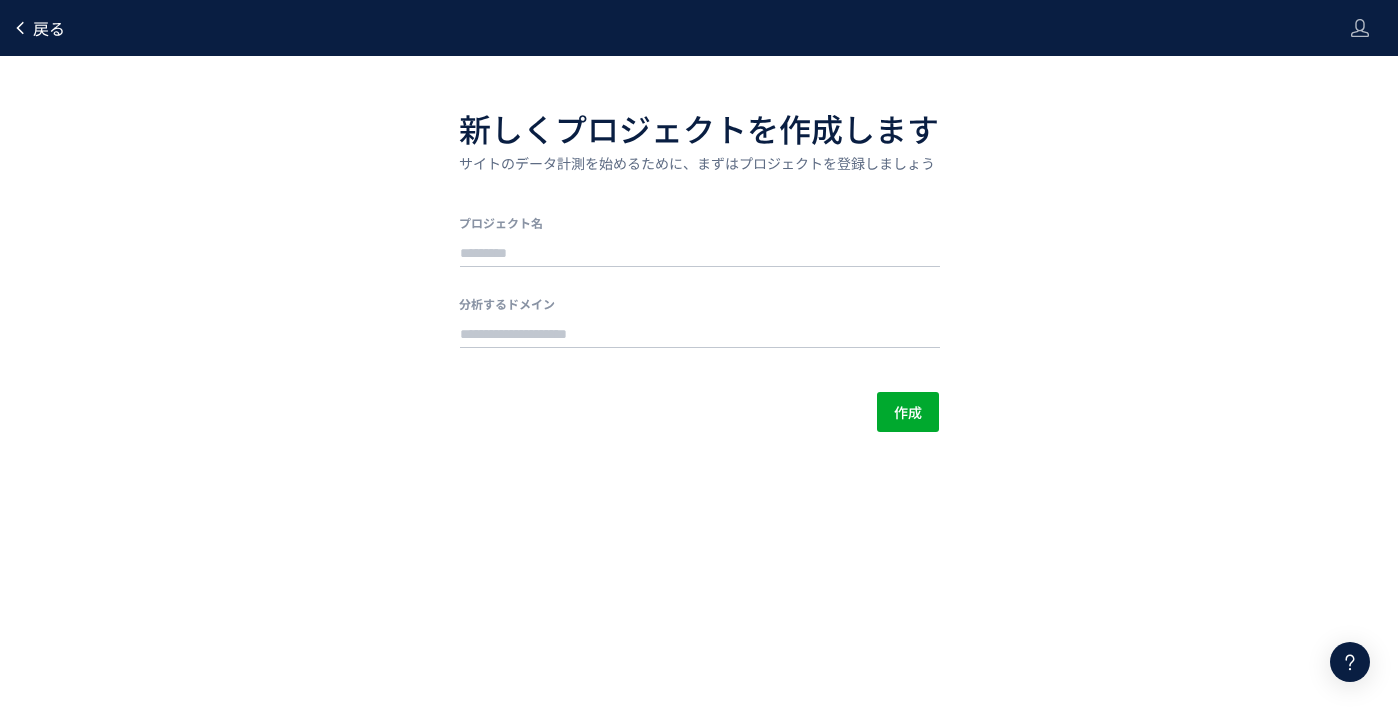 click 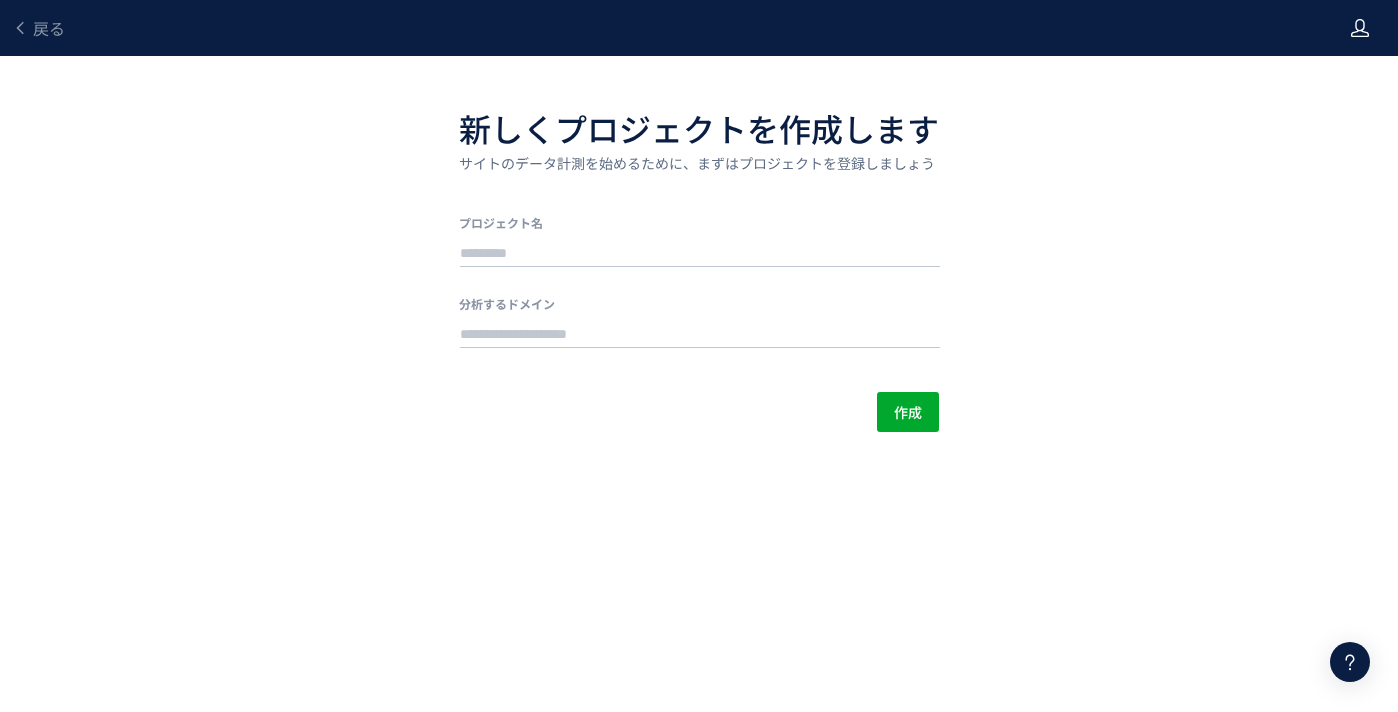 click 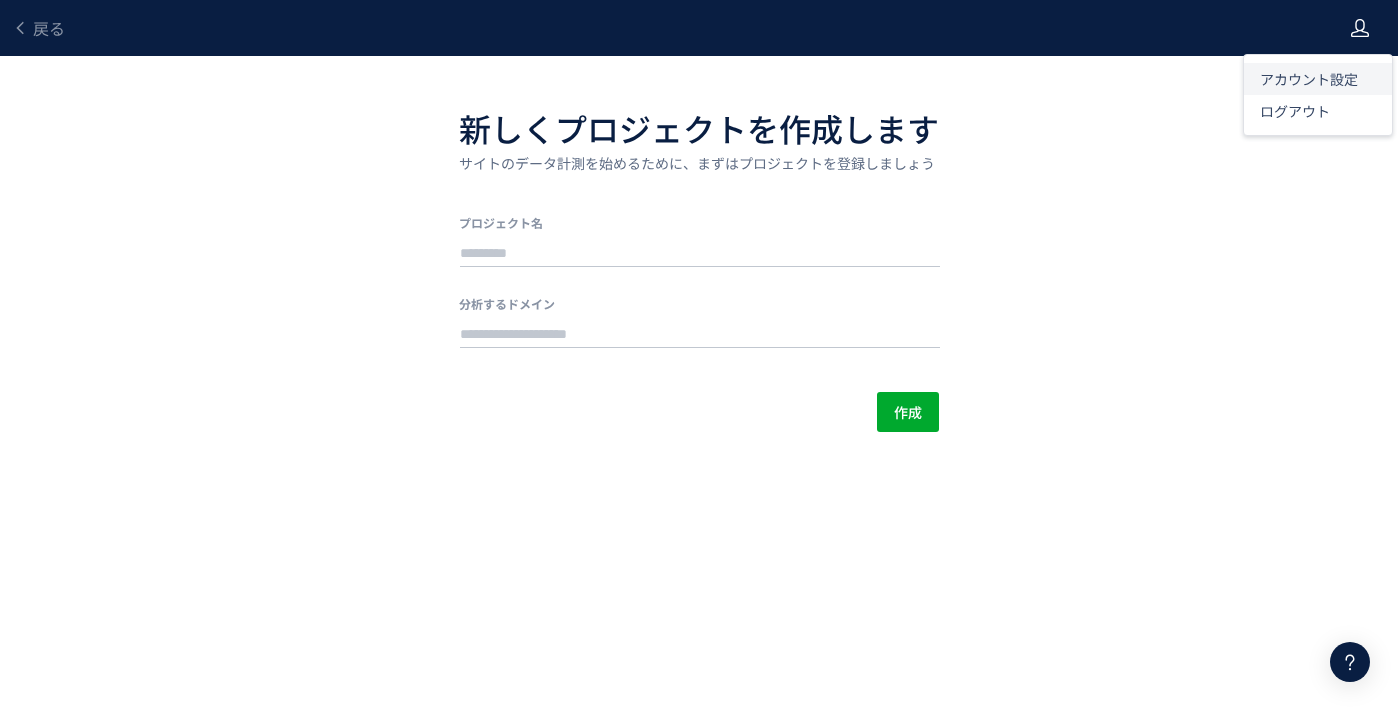 click on "アカウント設定" at bounding box center (1309, 79) 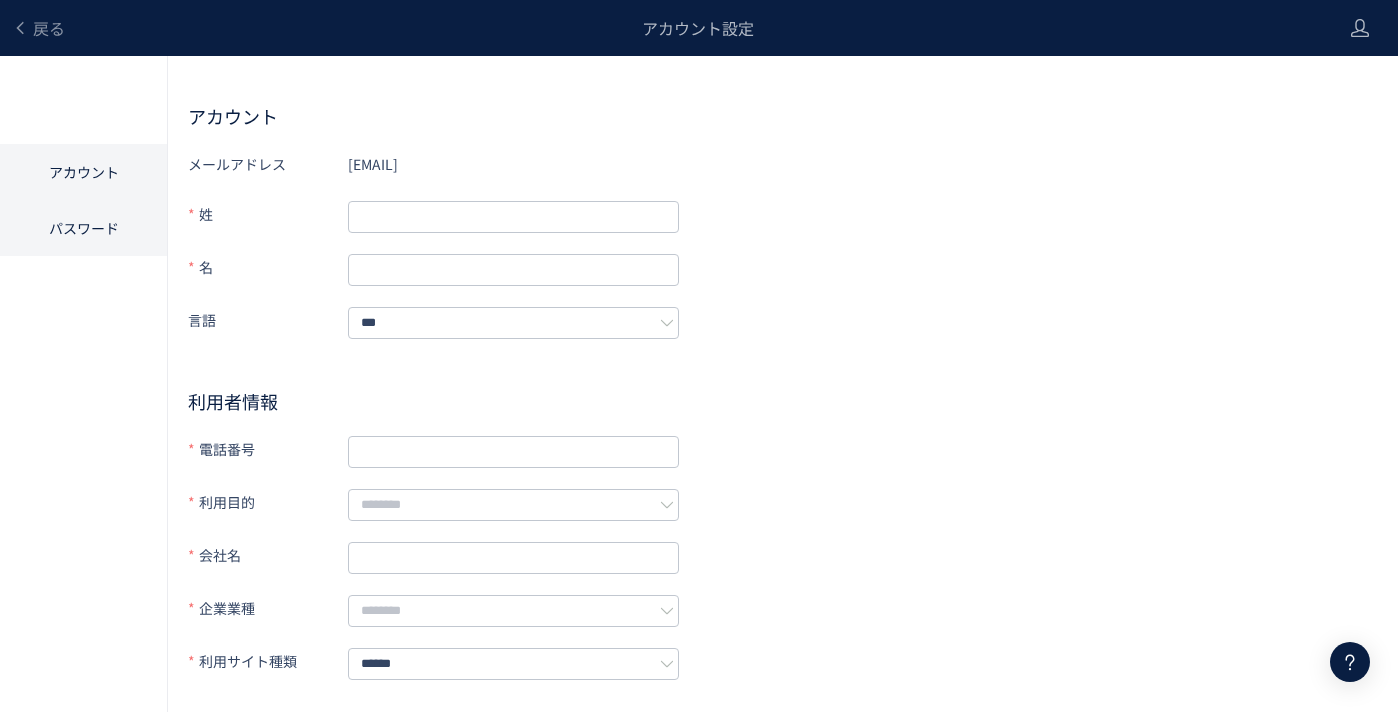 click on "パスワード" 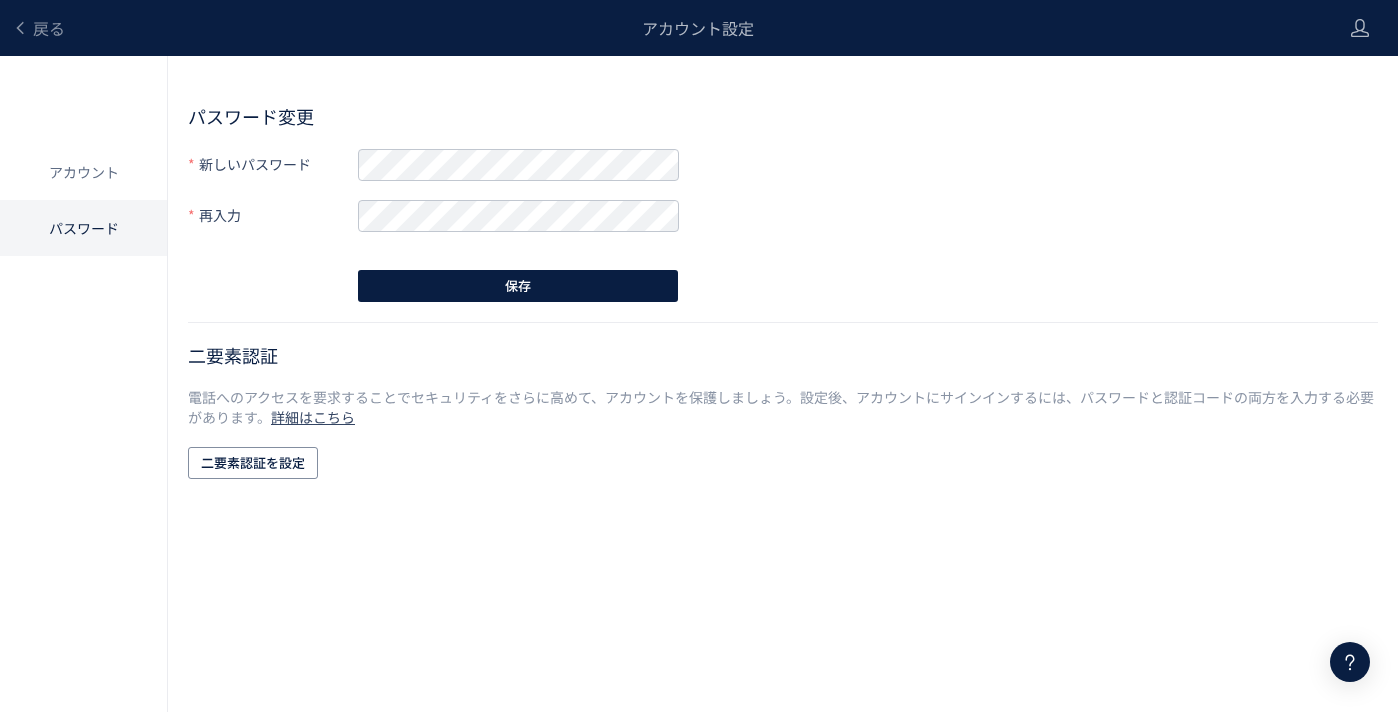click on "戻る アカウント設定" 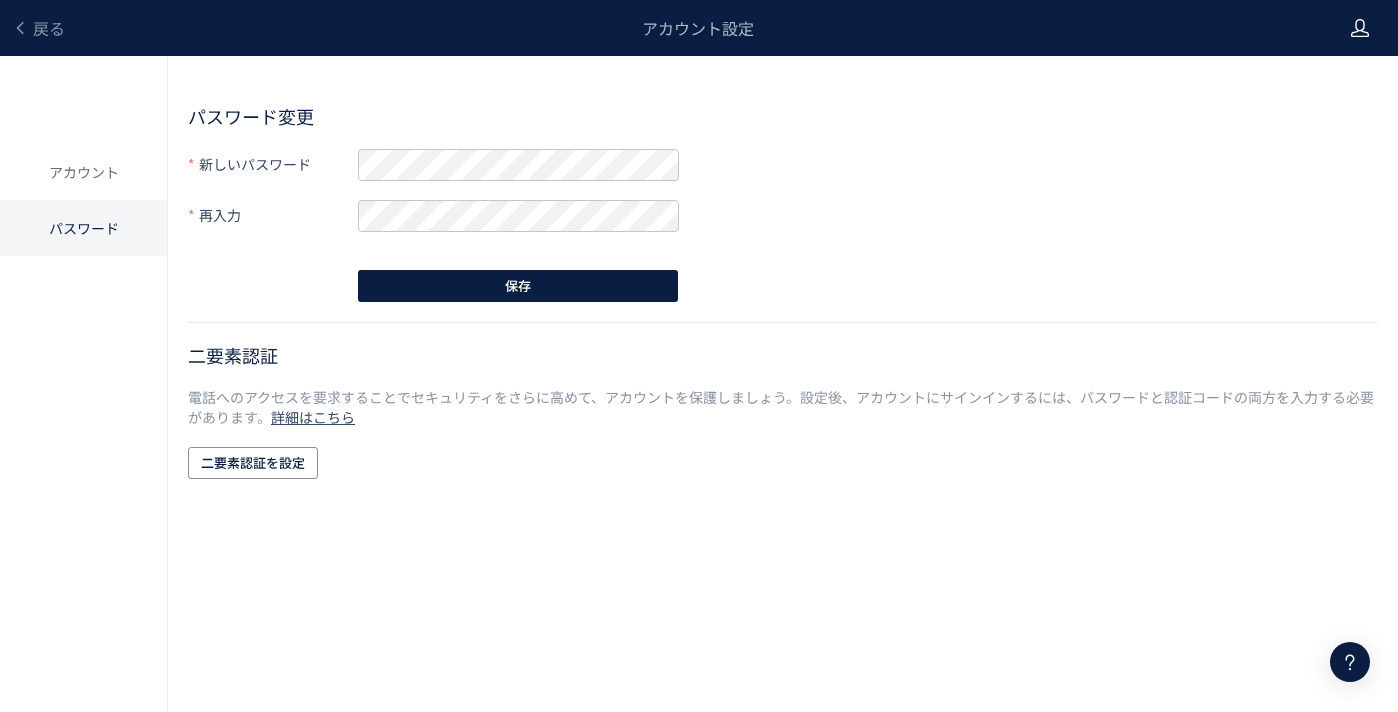 click 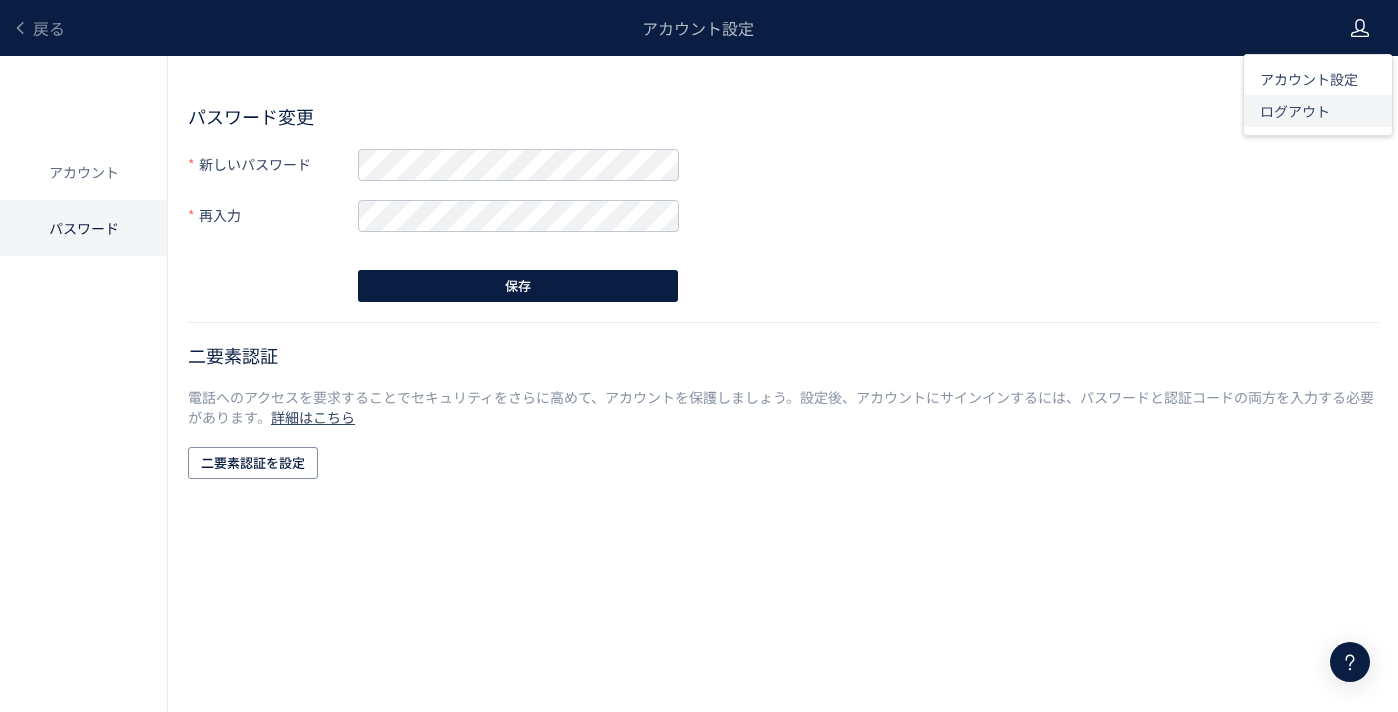 click on "ログアウト" 